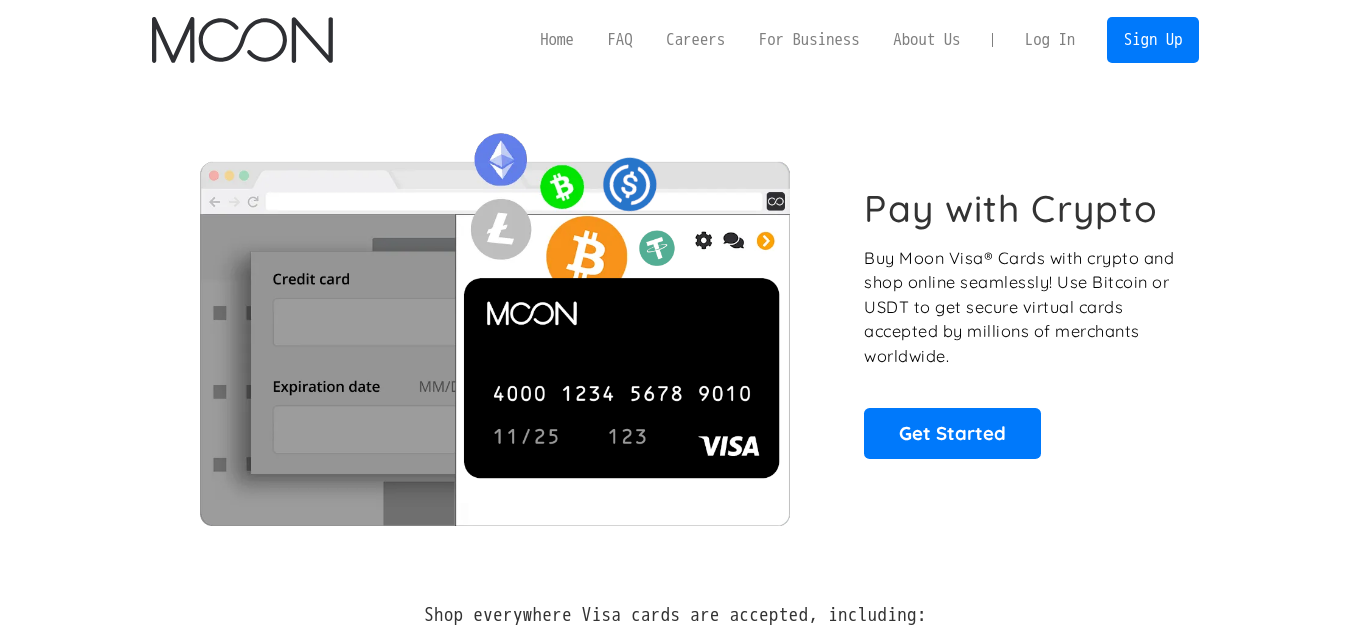 scroll, scrollTop: 0, scrollLeft: 0, axis: both 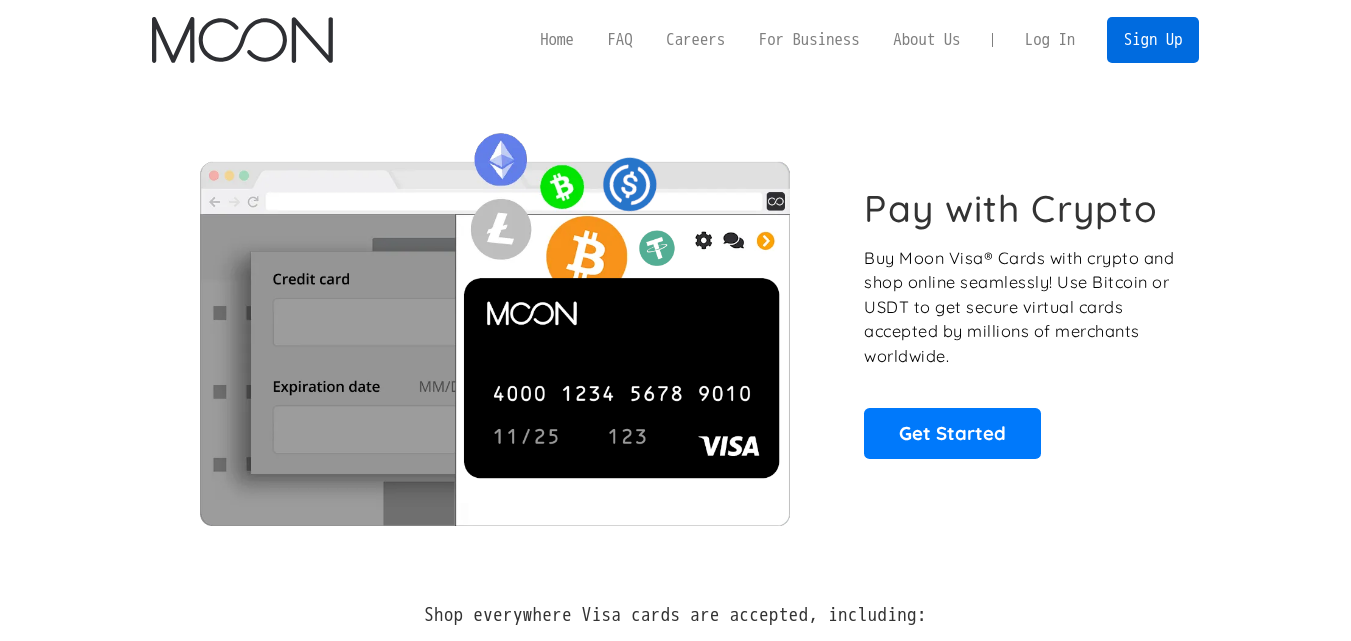 click on "Log In" at bounding box center [1050, 40] 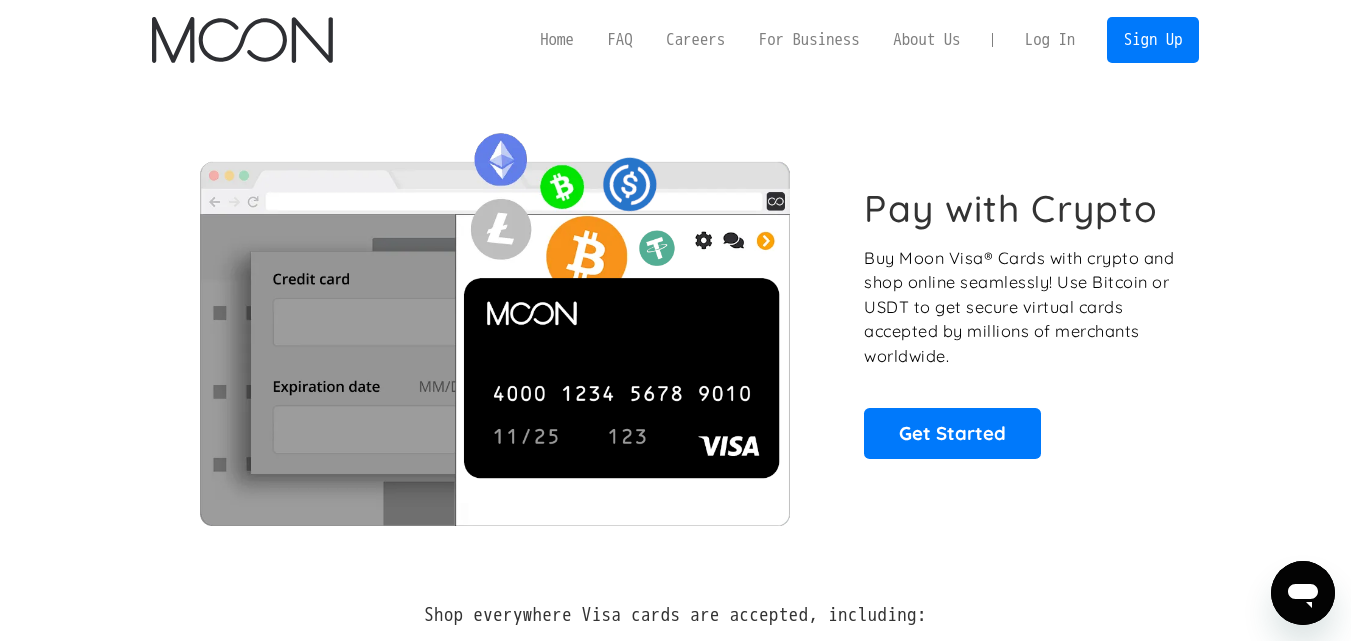 scroll, scrollTop: 0, scrollLeft: 0, axis: both 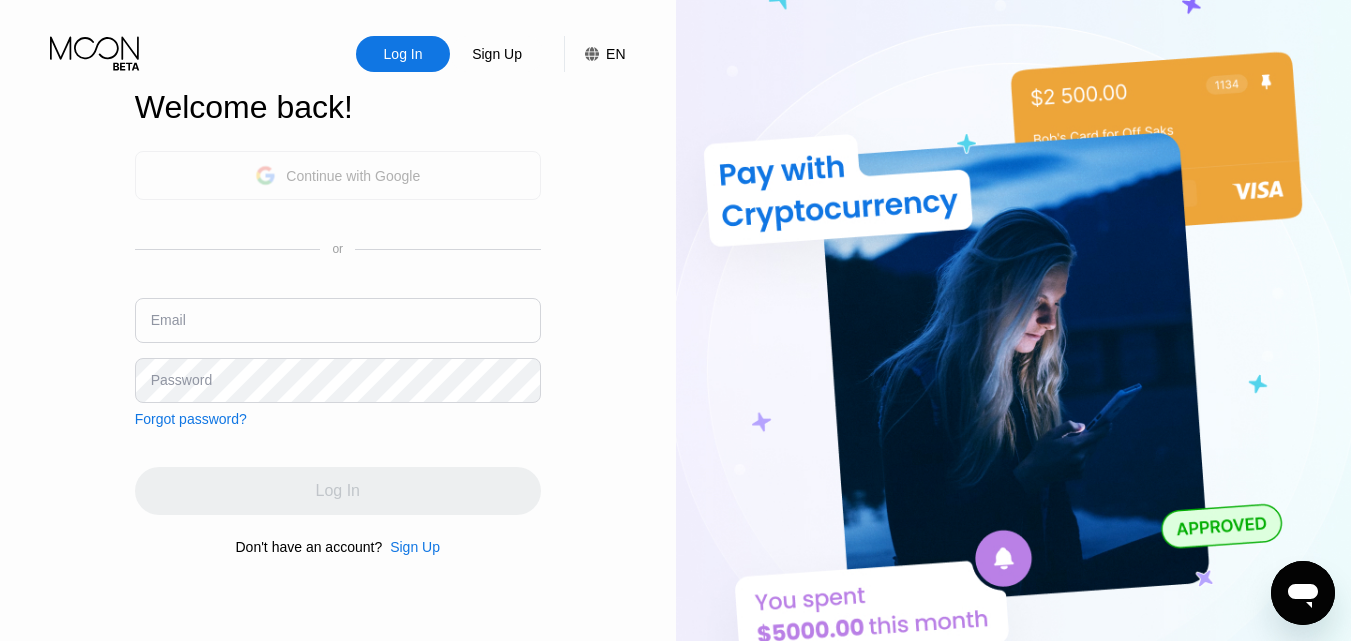 click on "Continue with Google" at bounding box center [353, 176] 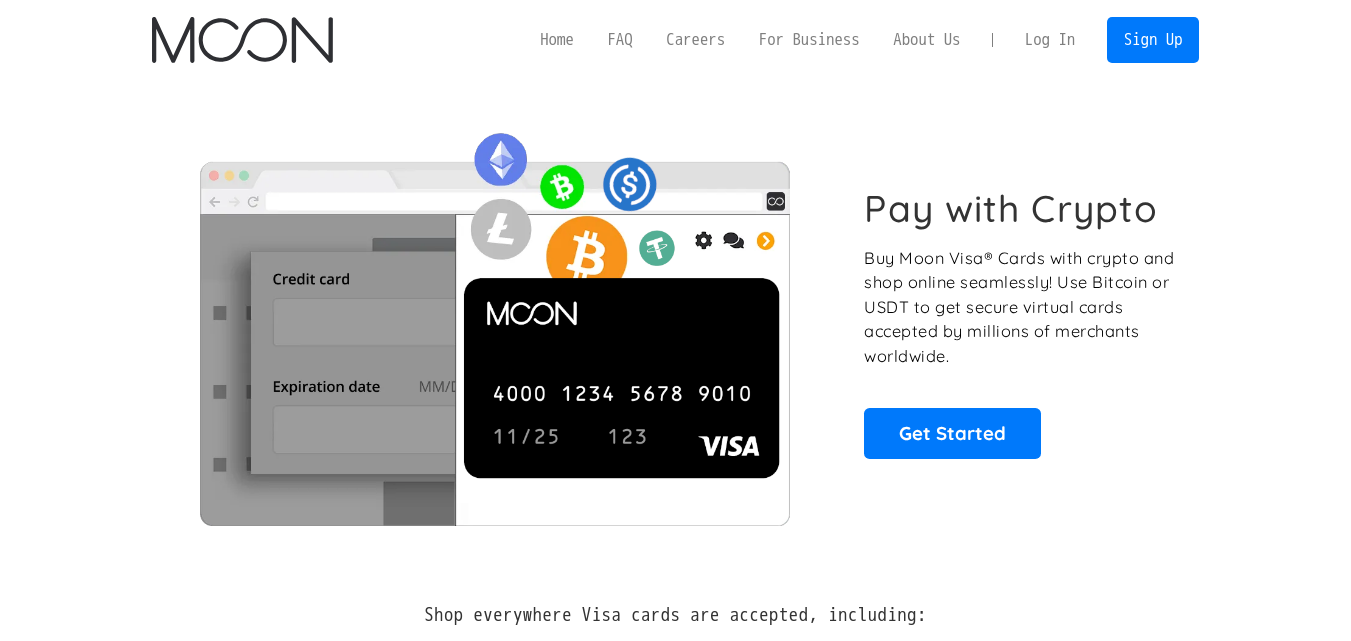 scroll, scrollTop: 0, scrollLeft: 0, axis: both 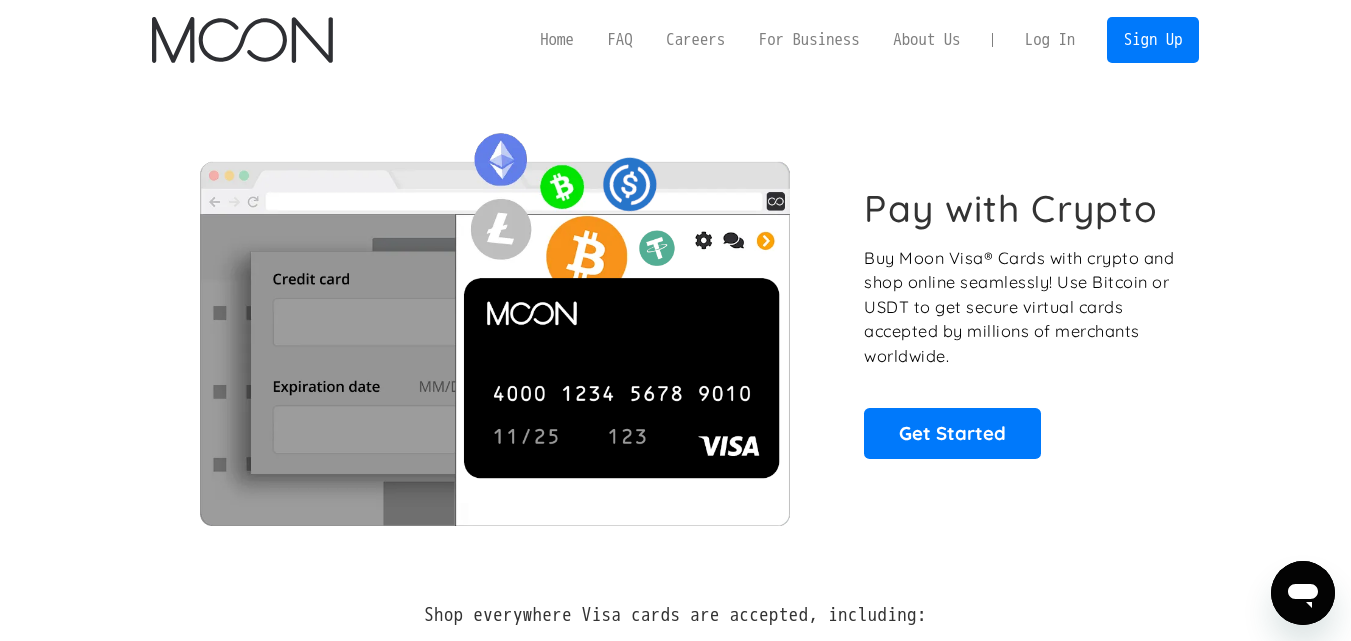 click on "Pay with Crypto Buy Moon Visa® Cards with crypto and shop online seamlessly! Use Bitcoin or USDT to get secure virtual cards accepted by millions of merchants worldwide. Get Started" at bounding box center (676, 322) 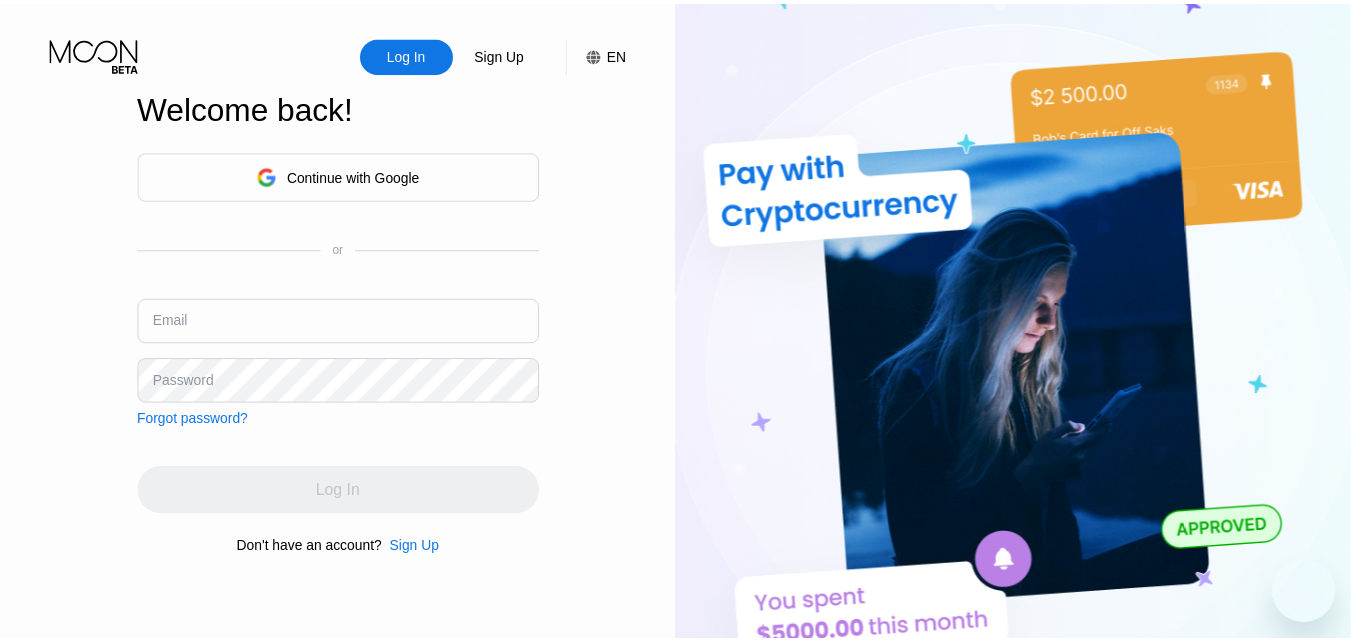 scroll, scrollTop: 0, scrollLeft: 0, axis: both 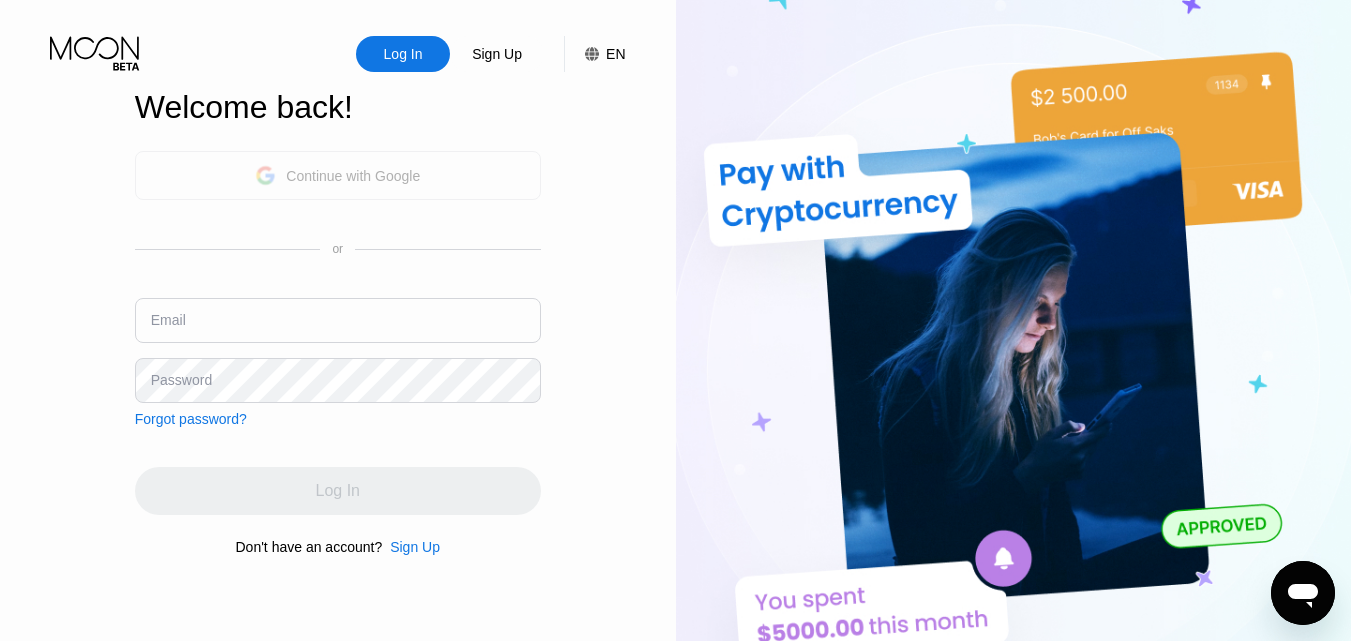 click on "Continue with Google" at bounding box center (353, 176) 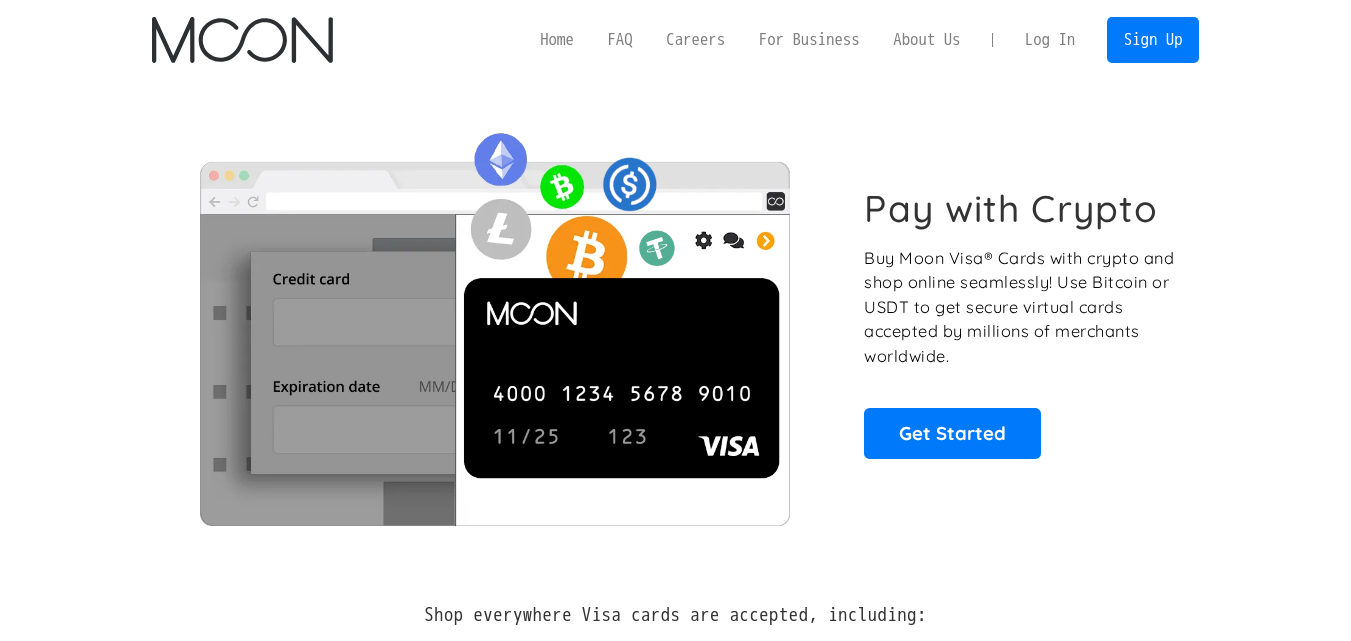 scroll, scrollTop: 0, scrollLeft: 0, axis: both 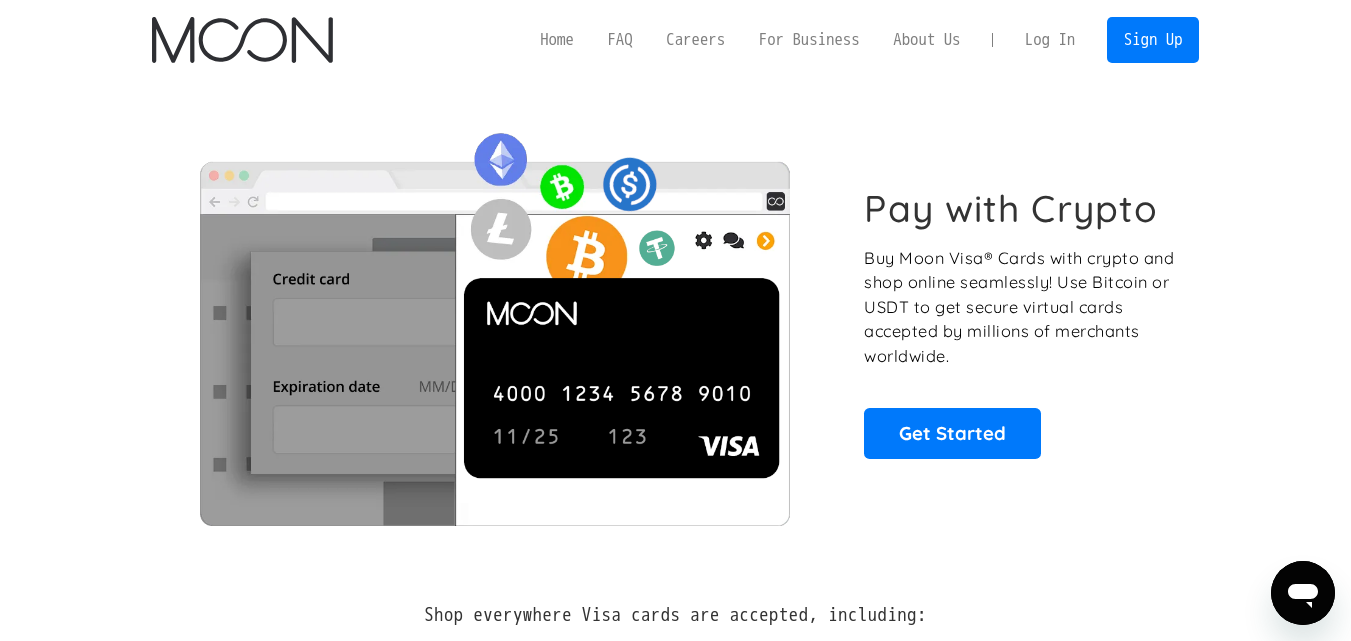 click on "Log In" at bounding box center (1050, 40) 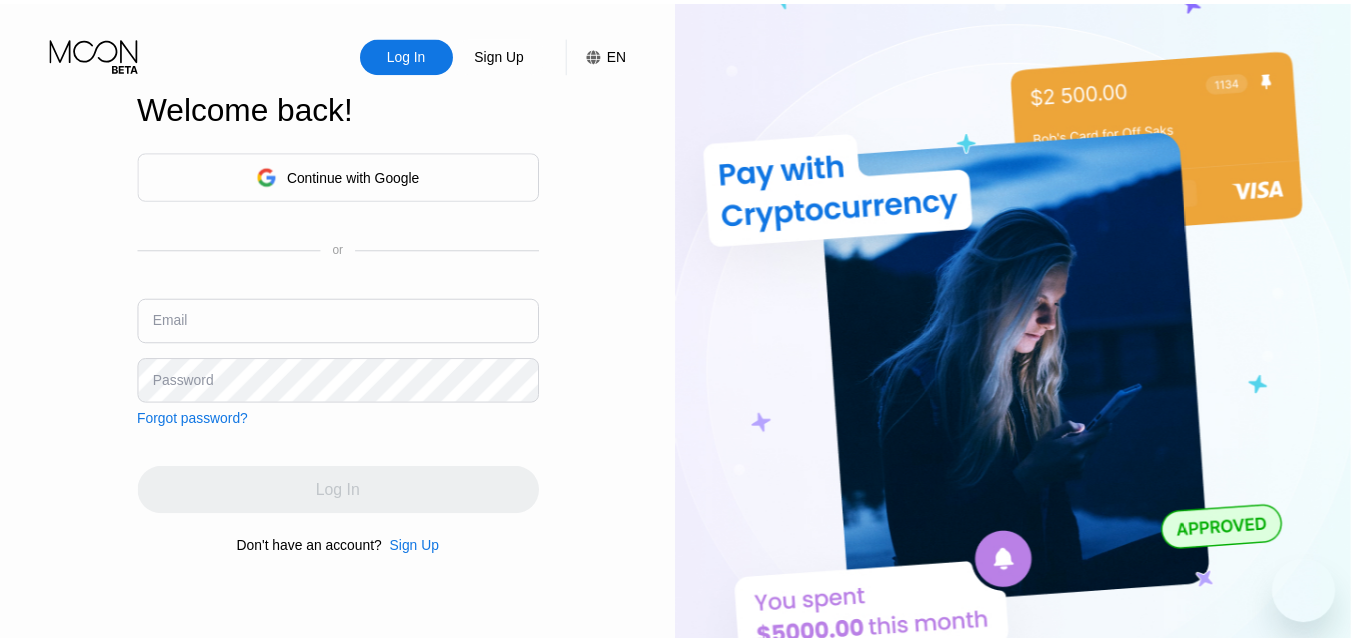 scroll, scrollTop: 0, scrollLeft: 0, axis: both 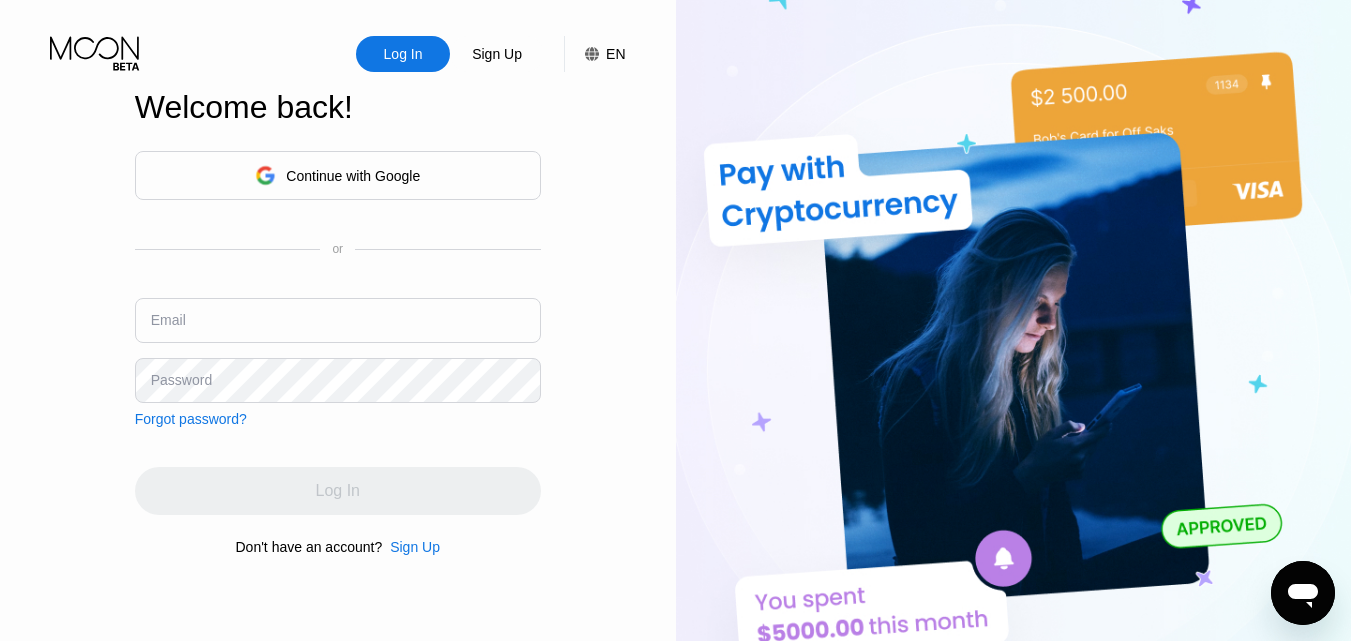 click on "Continue with Google" at bounding box center [353, 176] 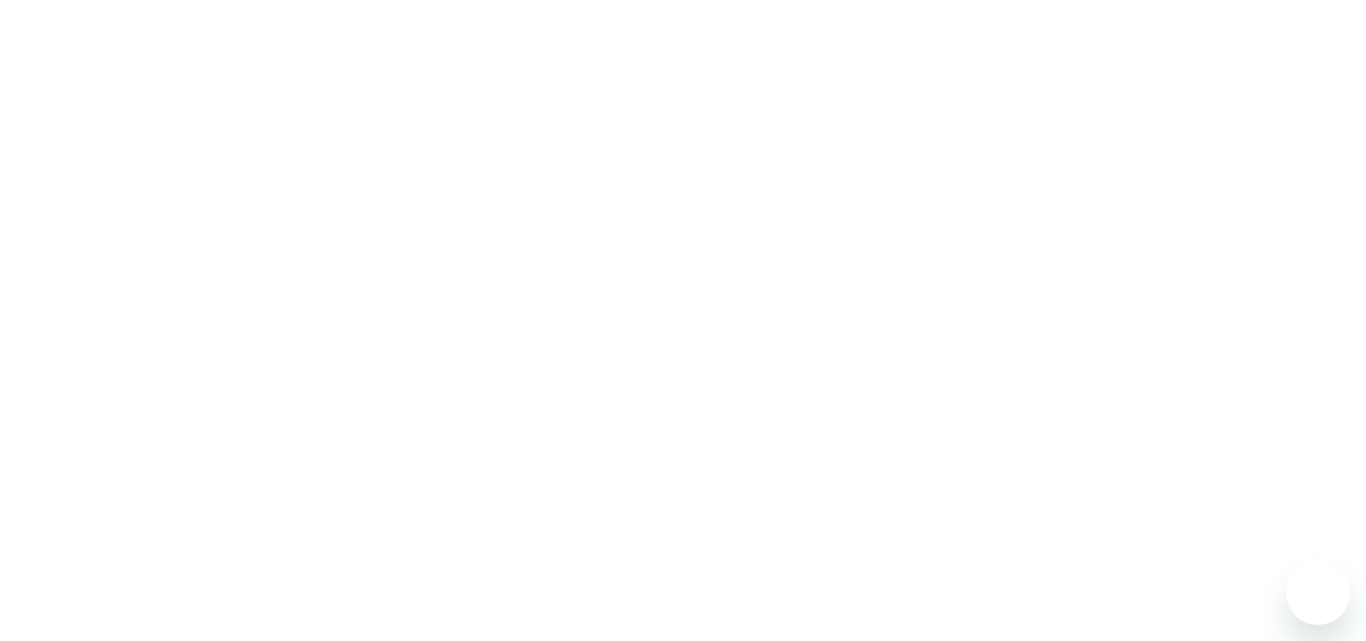 scroll, scrollTop: 0, scrollLeft: 0, axis: both 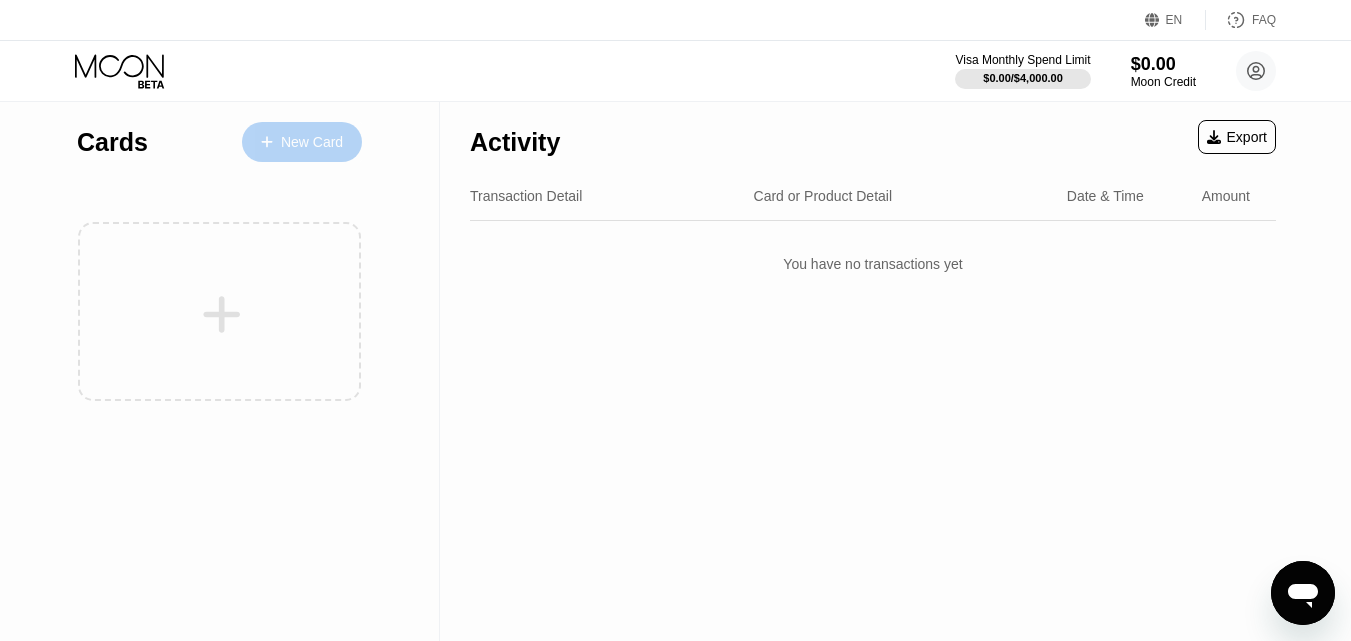 click on "New Card" at bounding box center (312, 142) 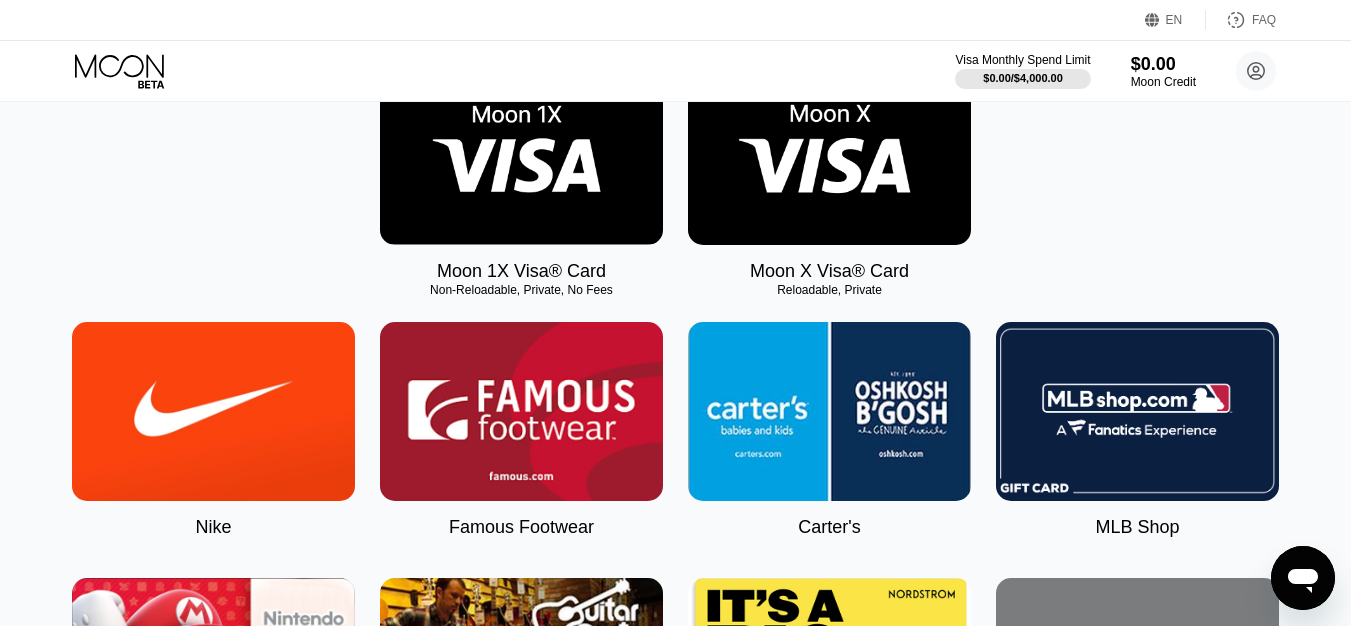 scroll, scrollTop: 0, scrollLeft: 0, axis: both 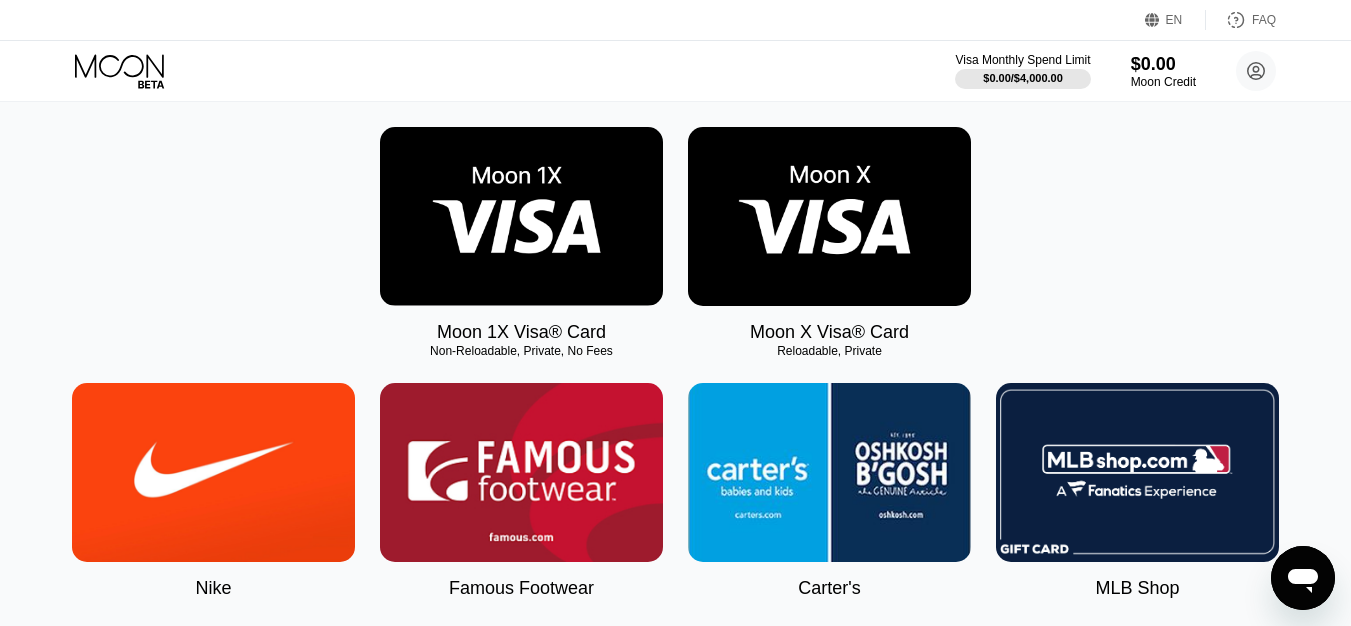 click at bounding box center [829, 216] 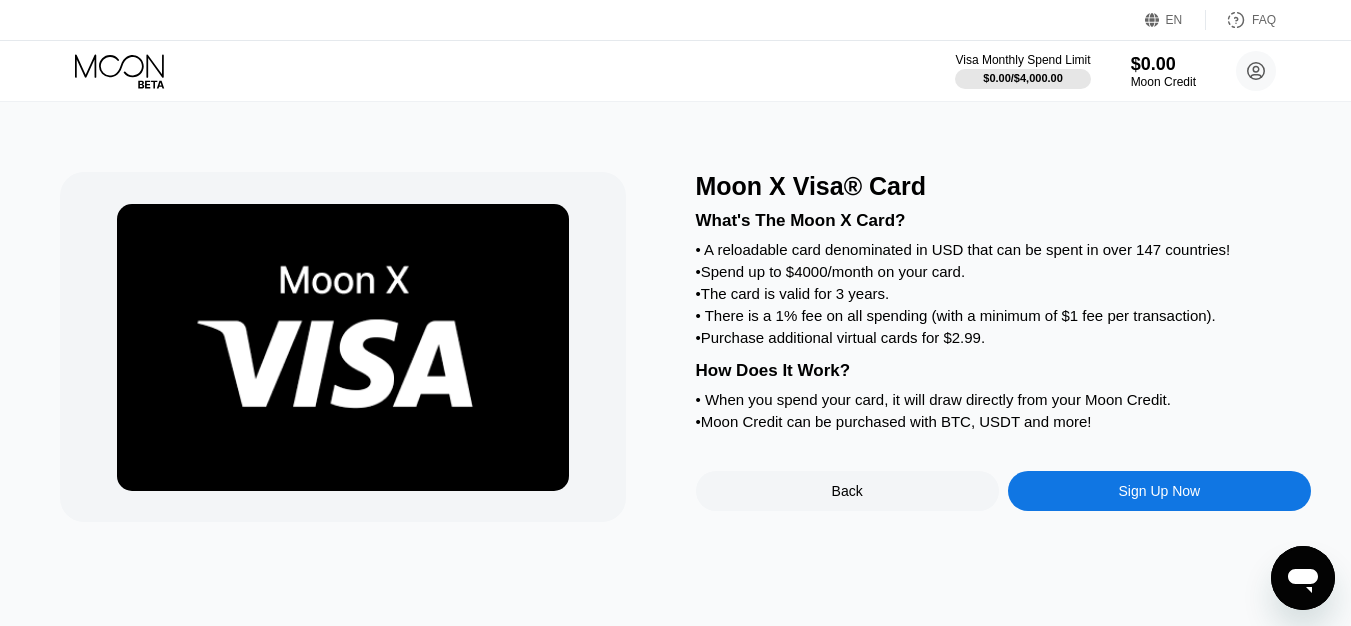 scroll, scrollTop: 0, scrollLeft: 0, axis: both 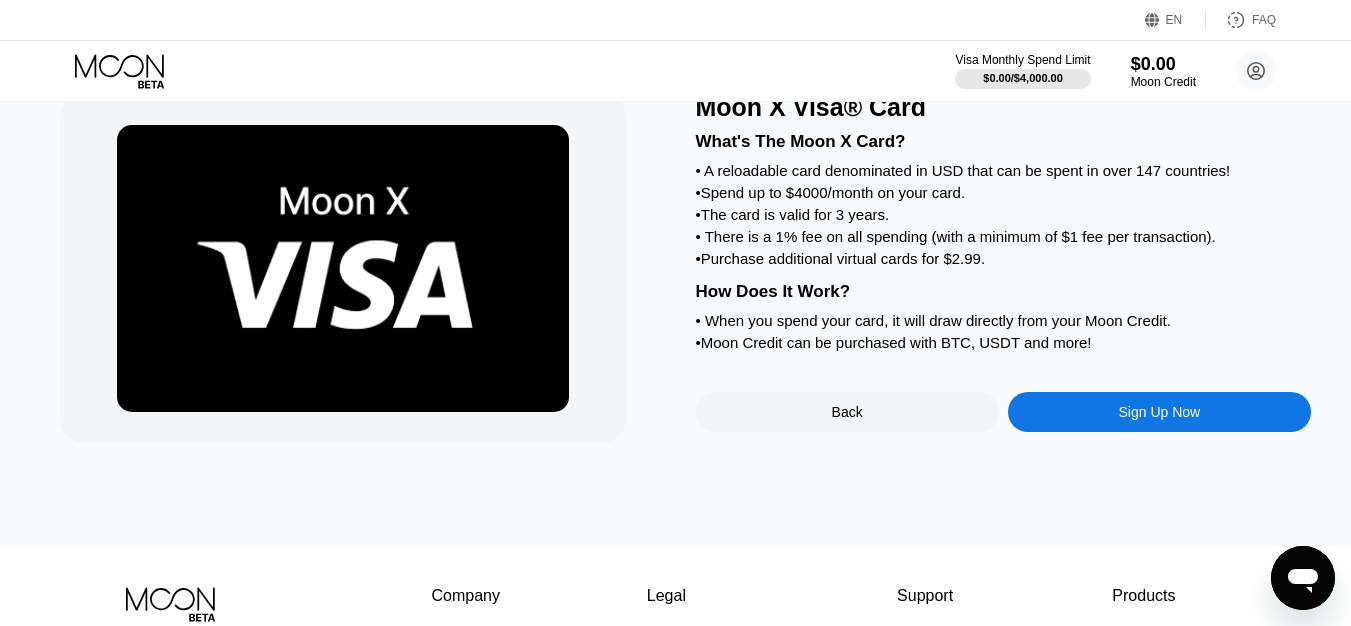 click on "Sign Up Now" at bounding box center [1160, 412] 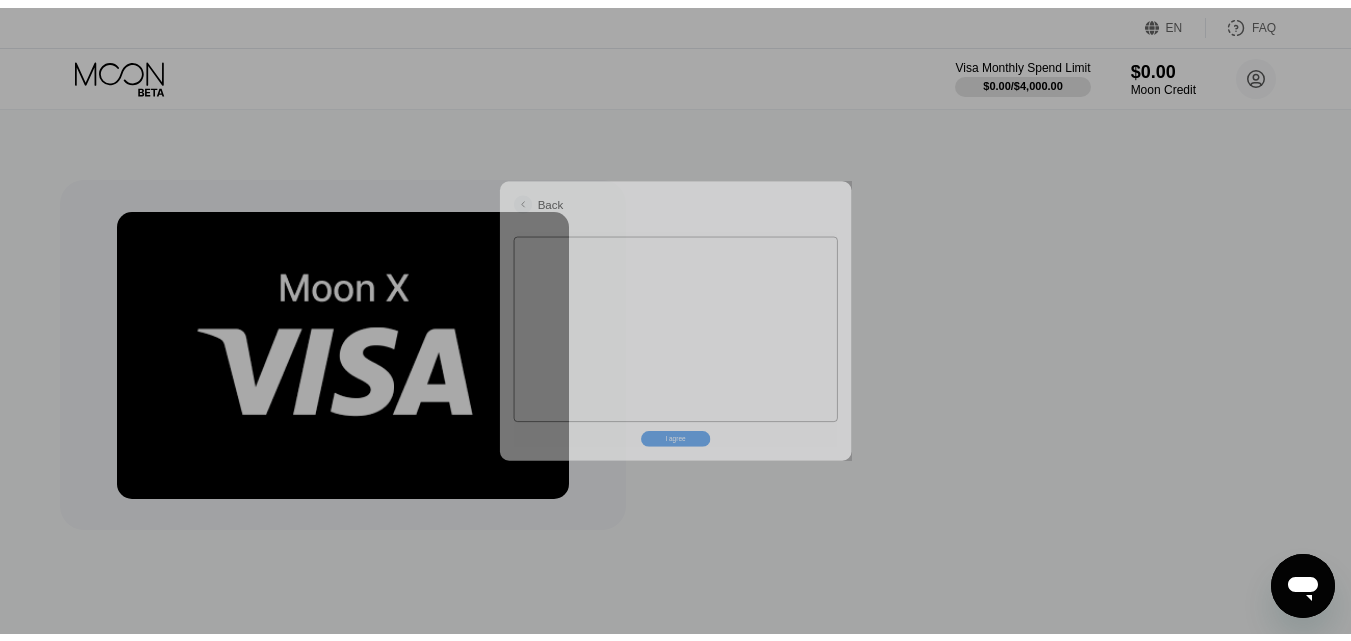 scroll, scrollTop: 0, scrollLeft: 0, axis: both 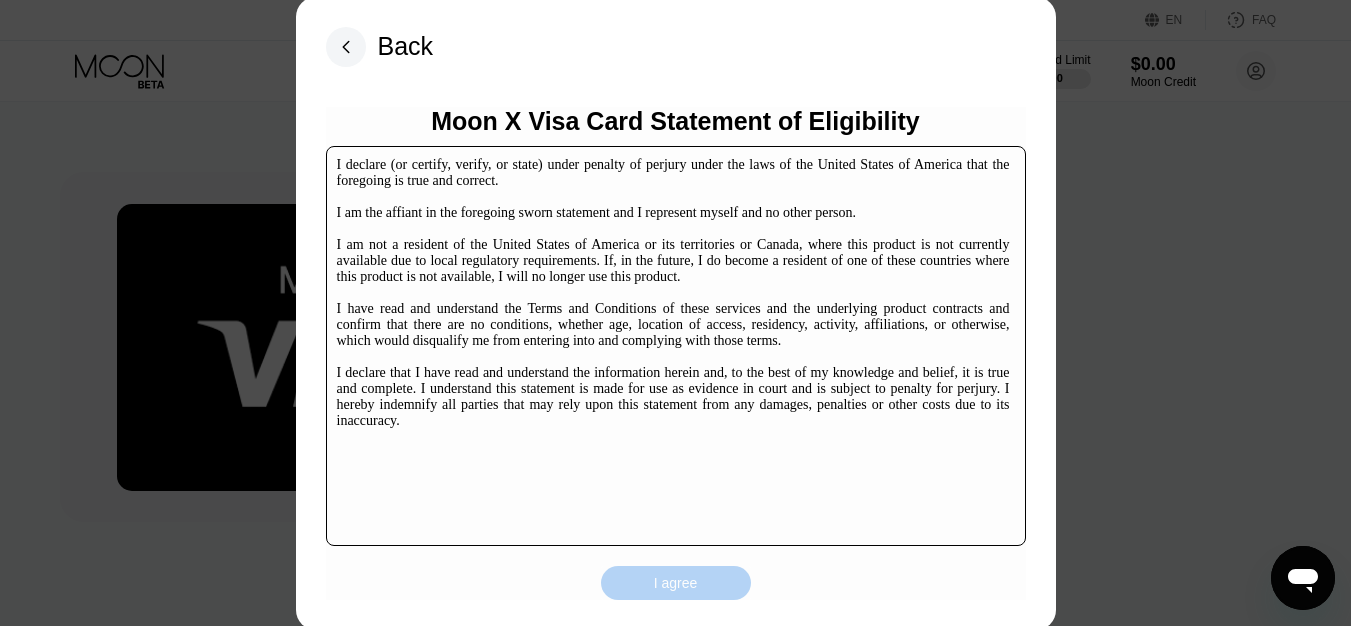 click on "I agree" at bounding box center [676, 583] 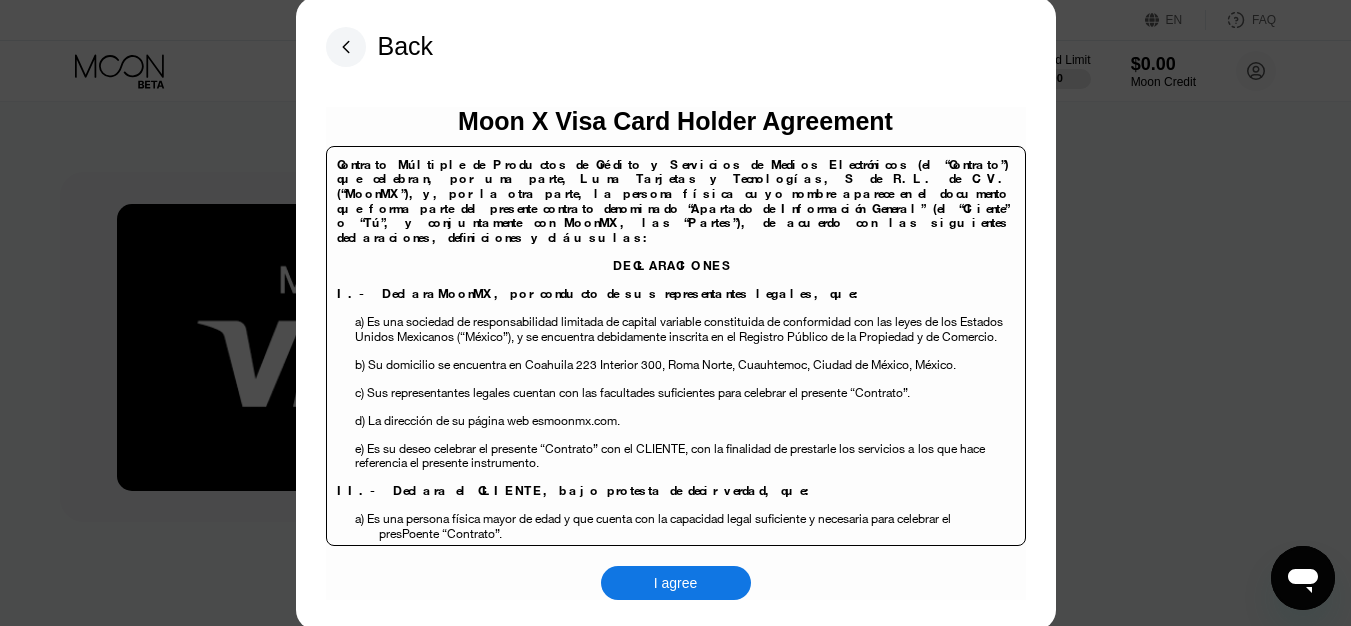 click on "I agree" at bounding box center (676, 583) 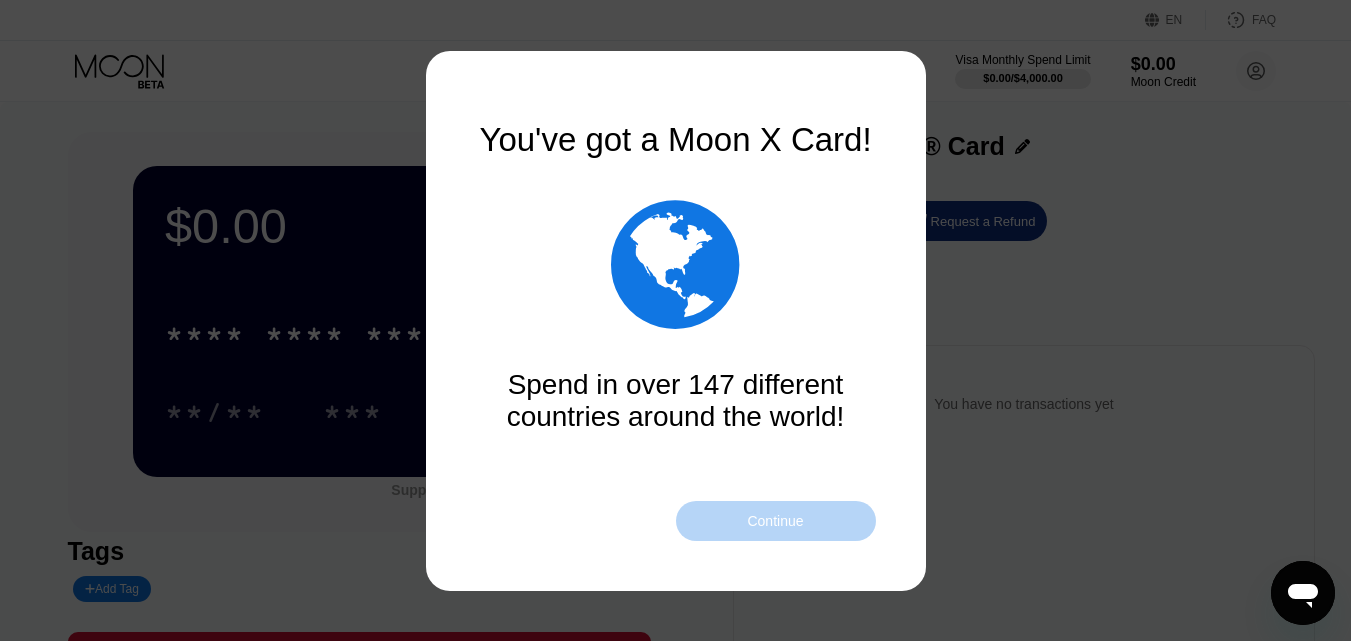 click on "Continue" at bounding box center (775, 521) 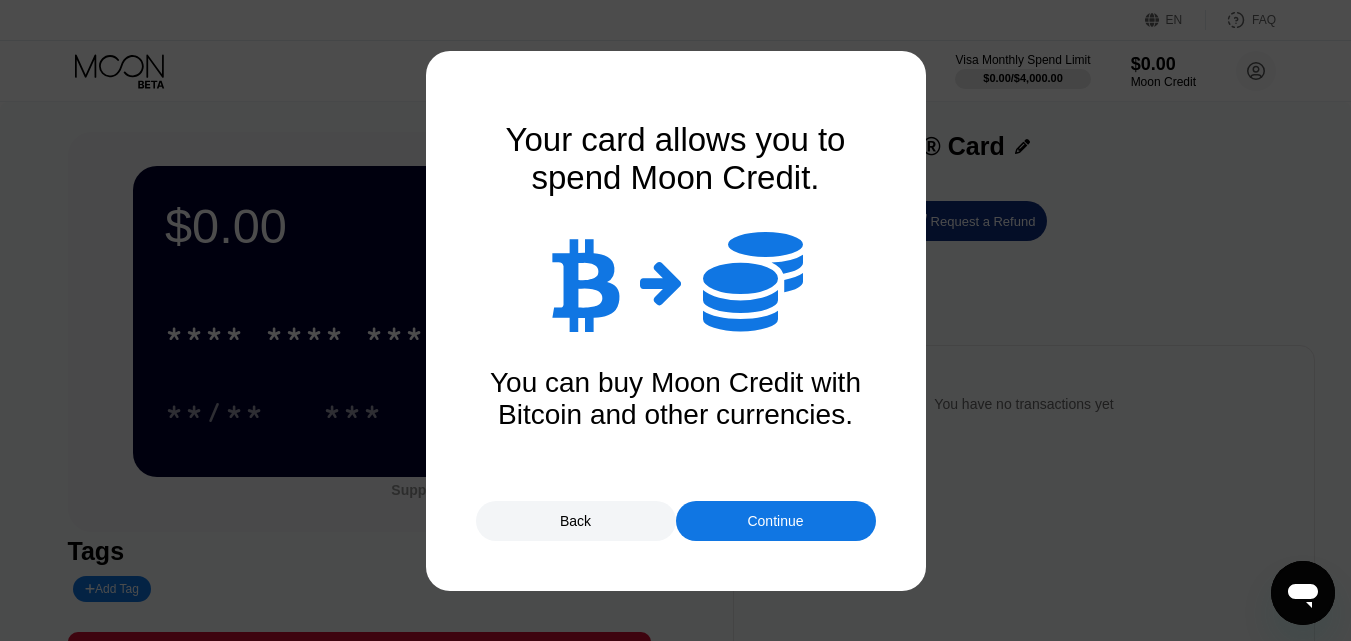 click on "Continue" at bounding box center (775, 521) 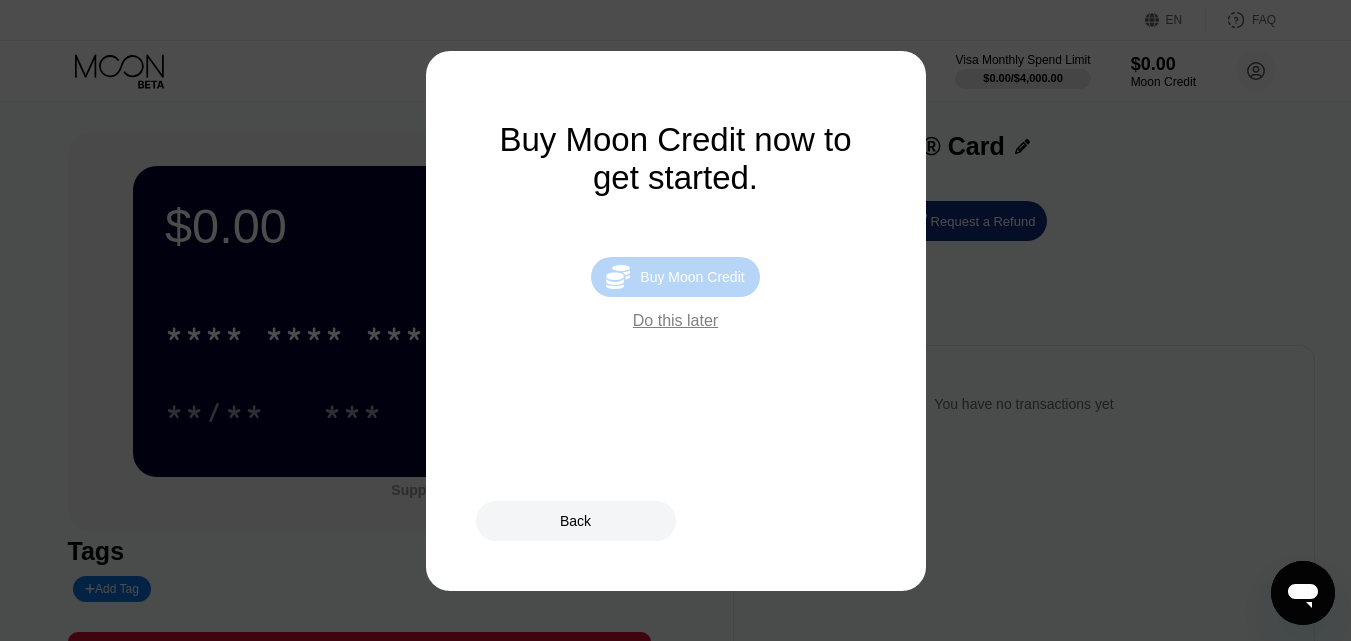 click on "Buy Moon Credit" at bounding box center (692, 277) 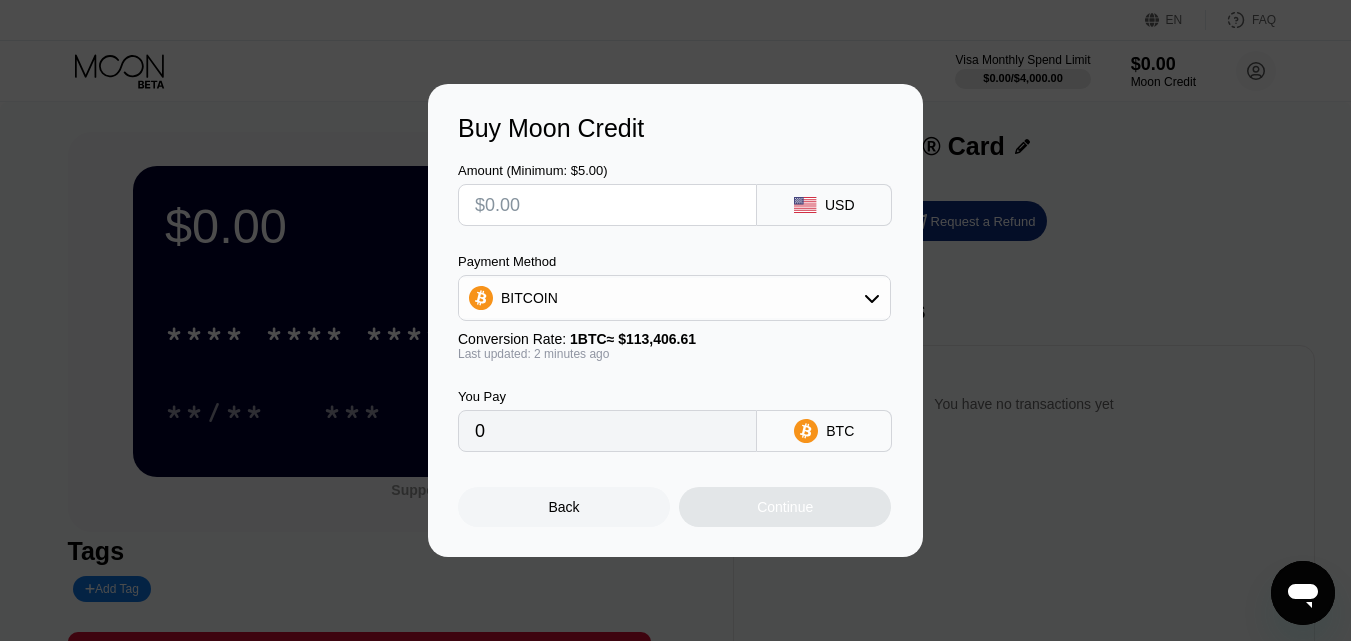 click at bounding box center [607, 205] 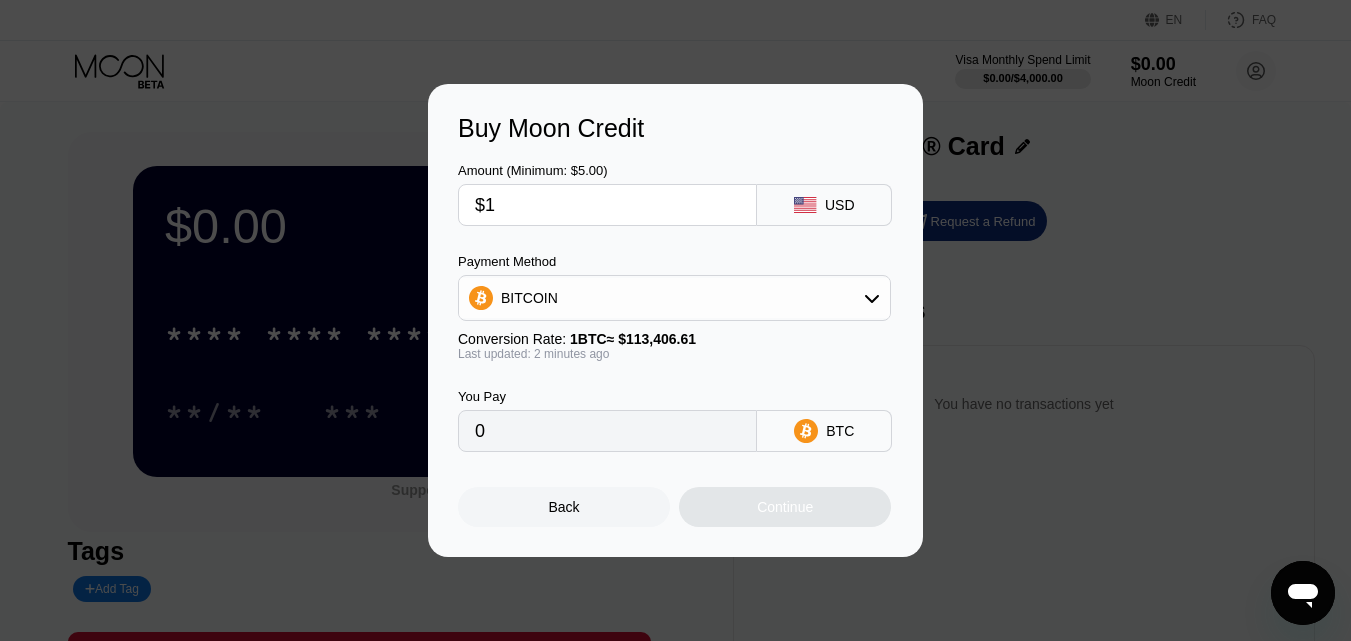 type on "$15" 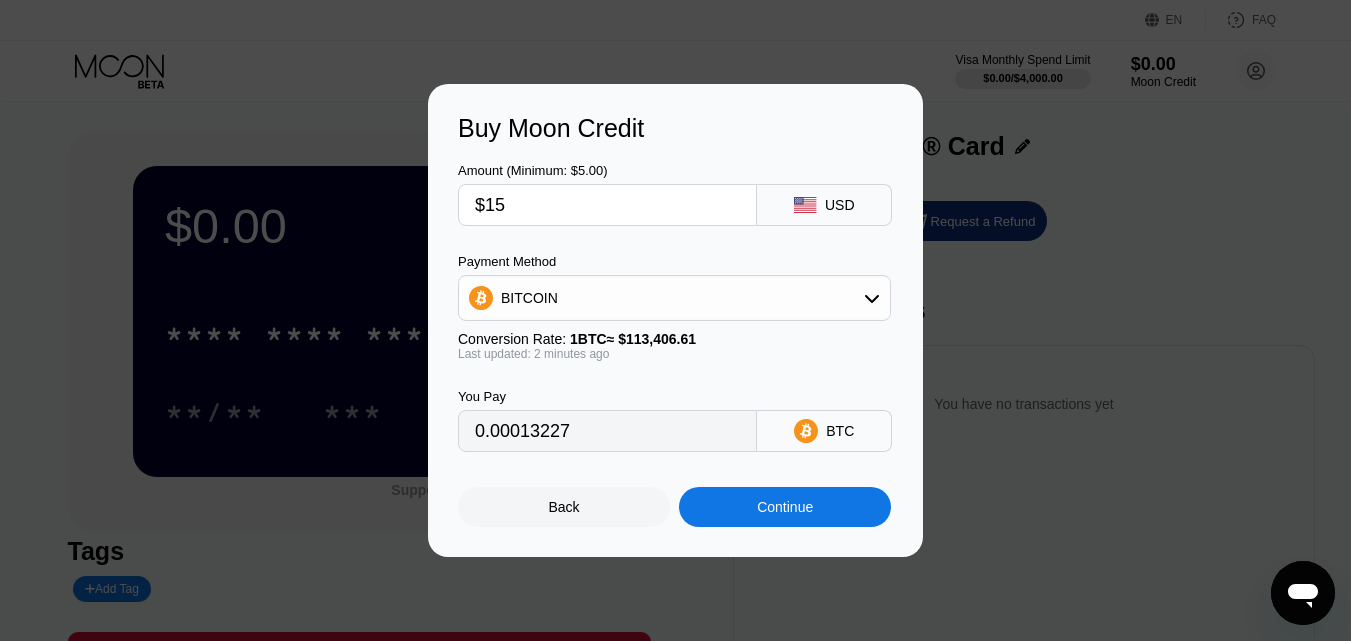 type on "0.00013227" 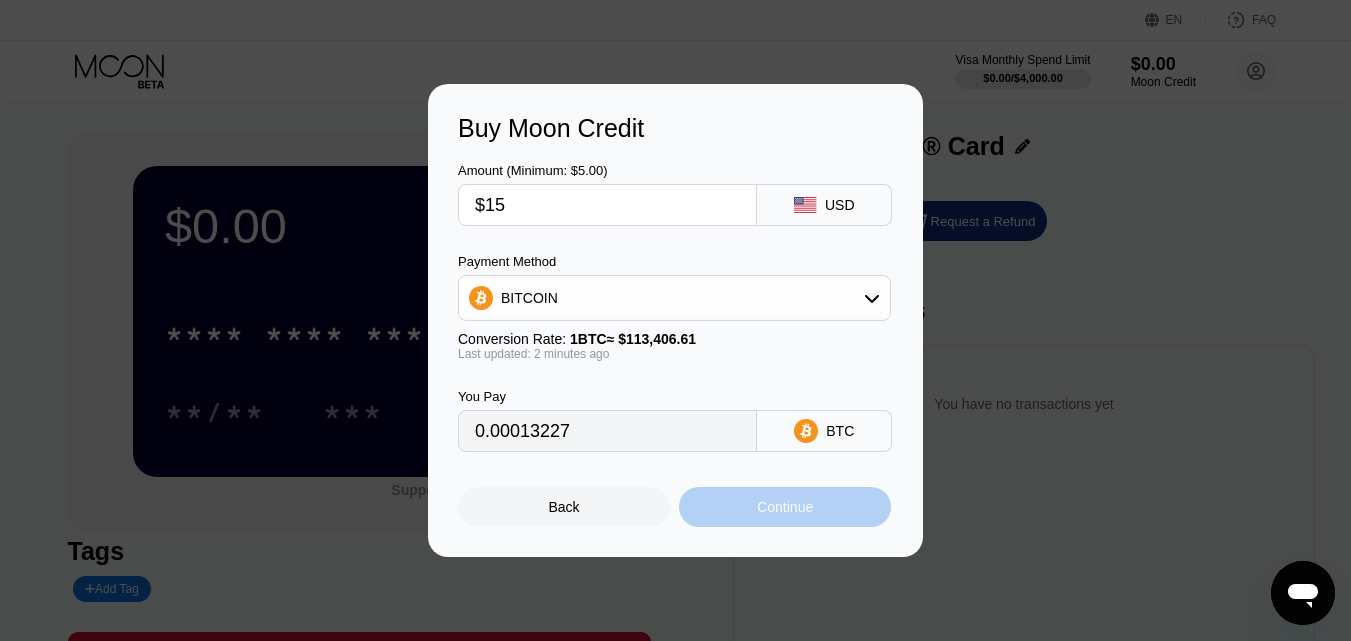 click on "Continue" at bounding box center (785, 507) 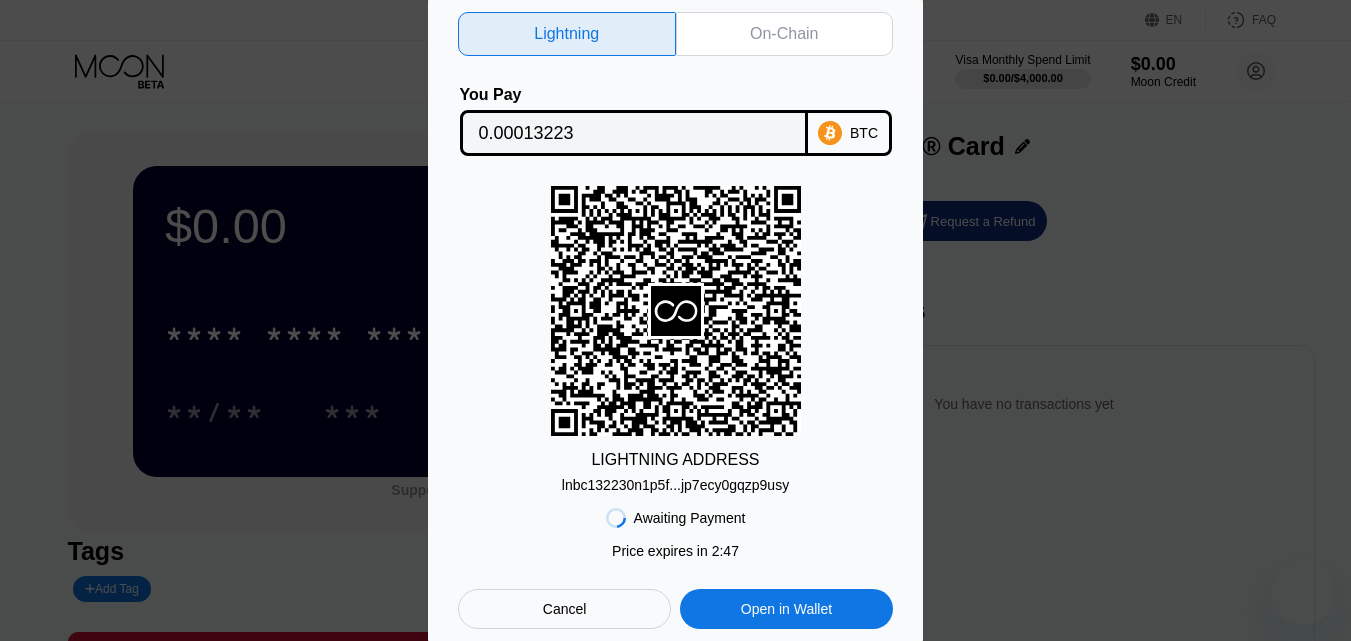 scroll, scrollTop: 0, scrollLeft: 0, axis: both 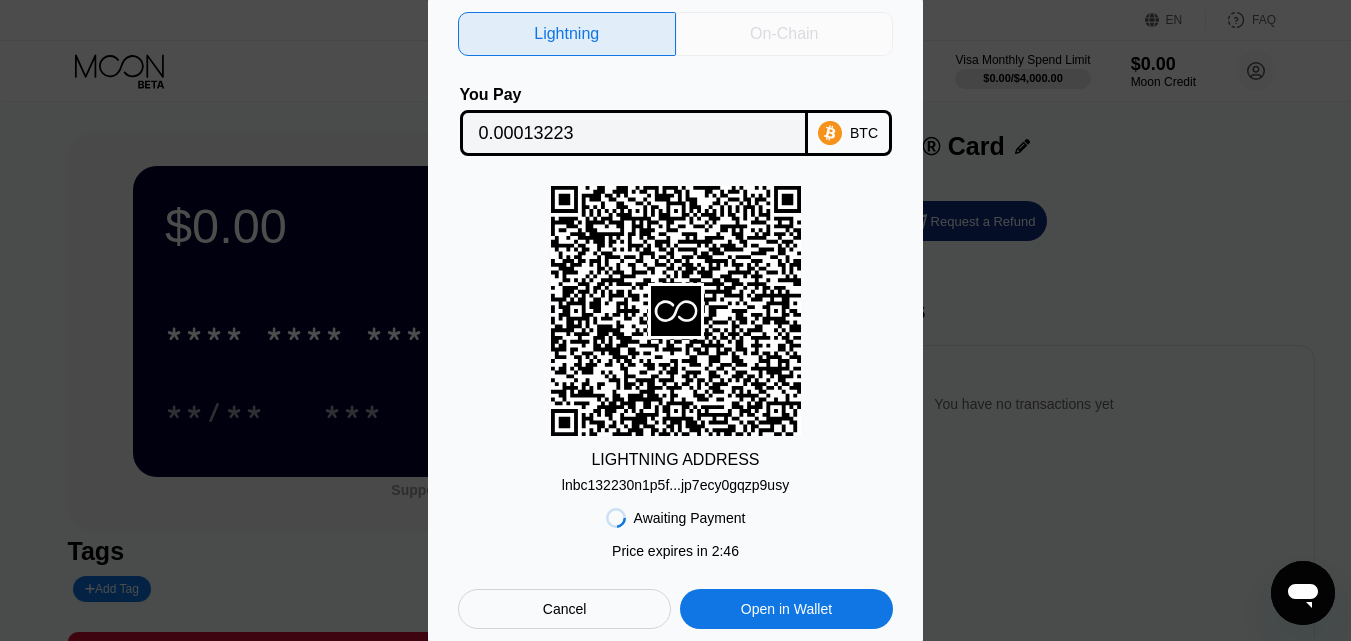 click on "On-Chain" at bounding box center [784, 34] 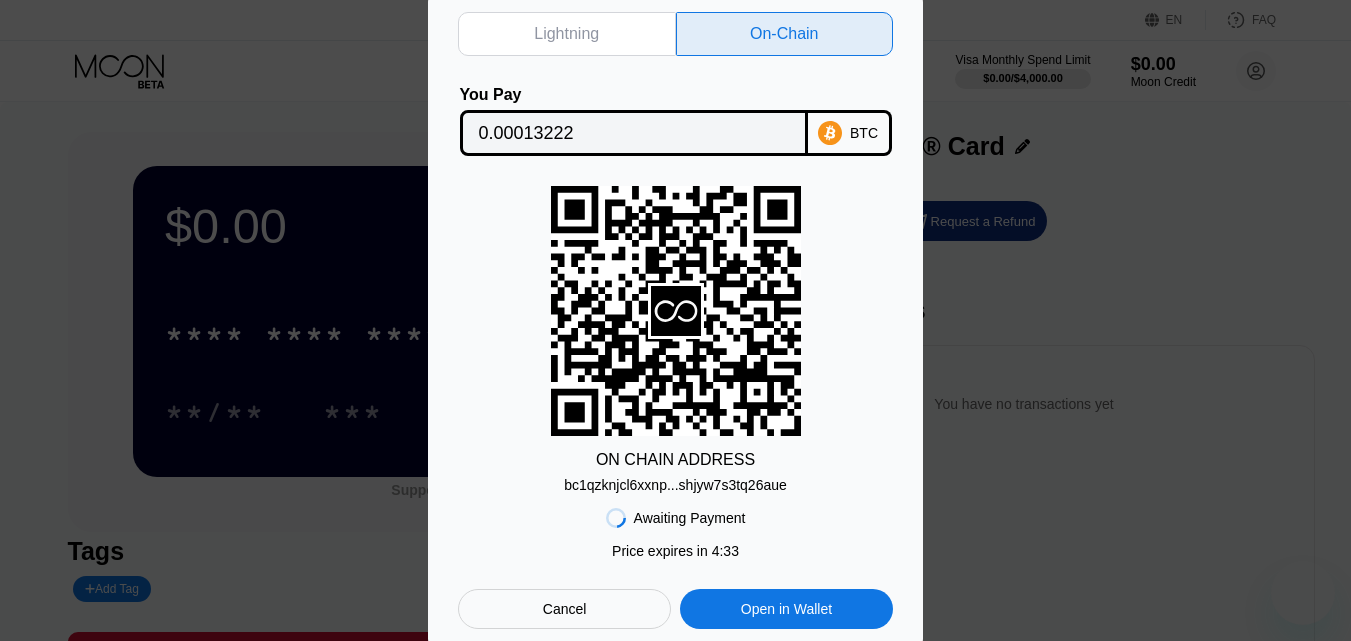 scroll, scrollTop: 0, scrollLeft: 0, axis: both 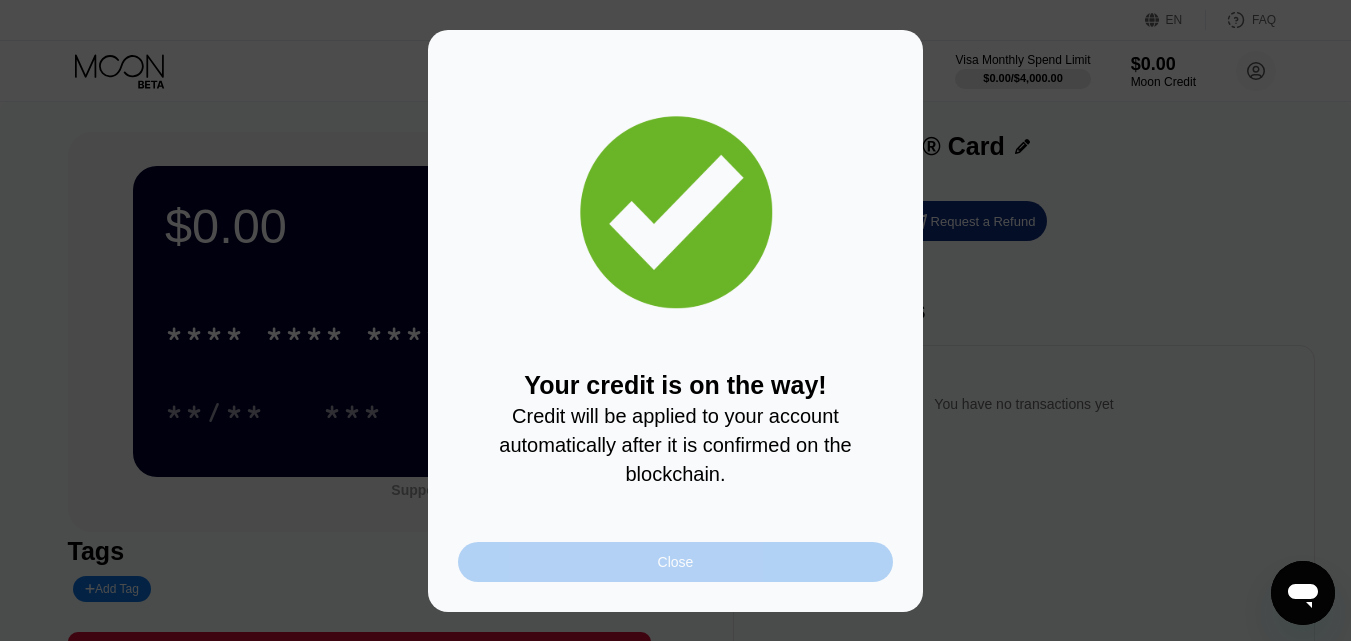 click on "Close" at bounding box center (676, 562) 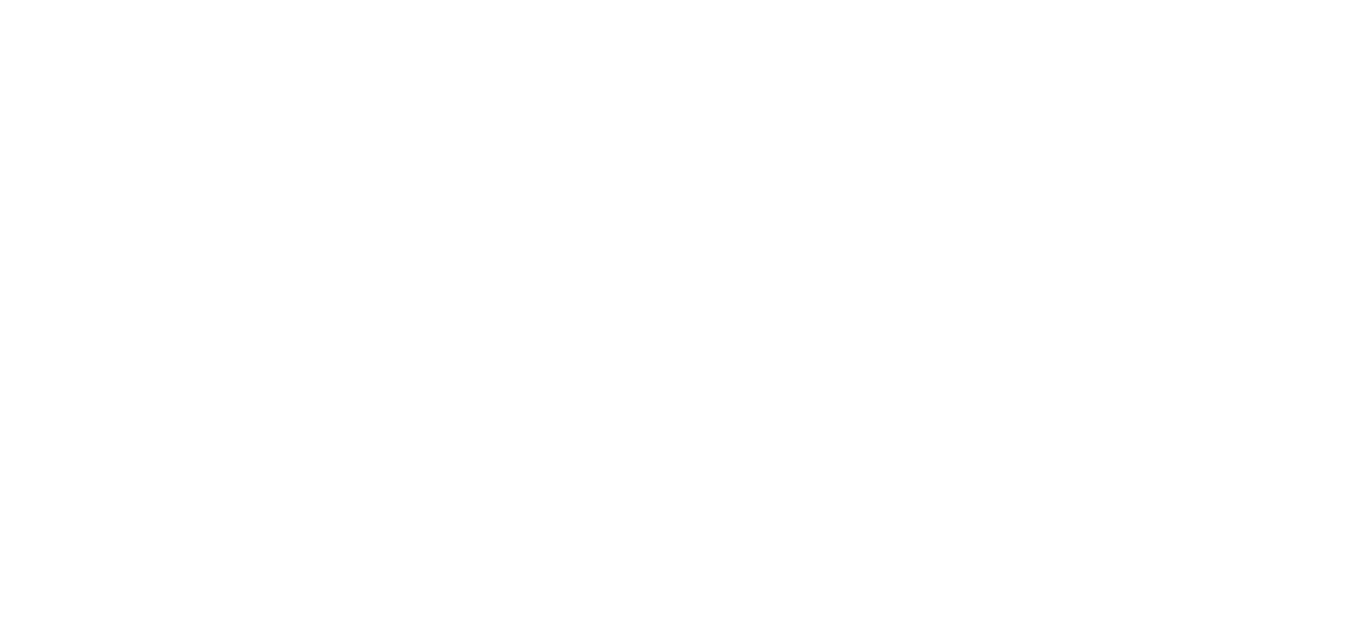 scroll, scrollTop: 0, scrollLeft: 0, axis: both 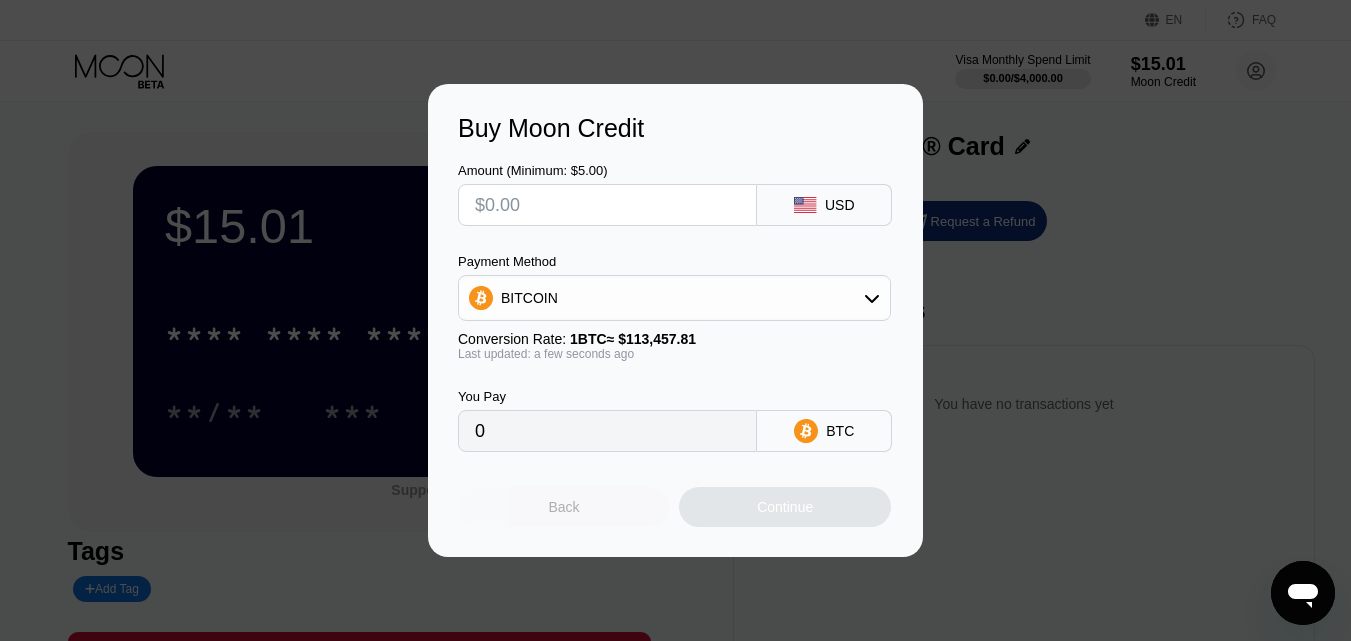 click on "Back" at bounding box center (564, 507) 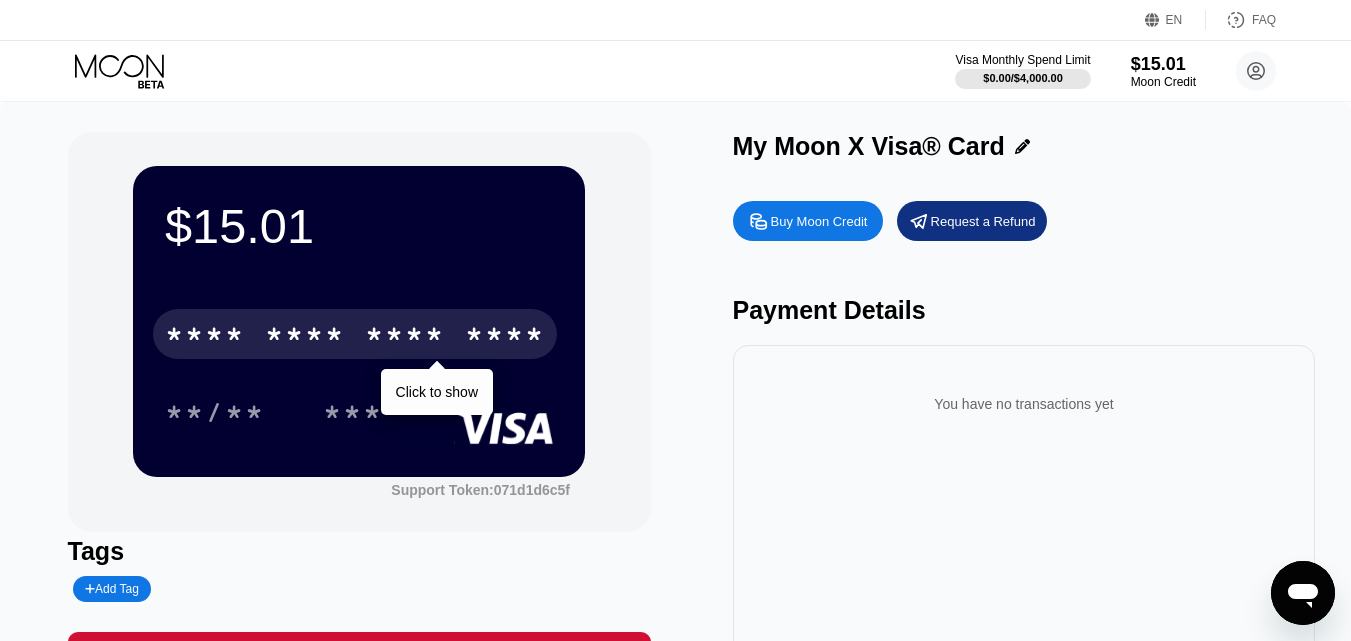 click on "****" at bounding box center (505, 337) 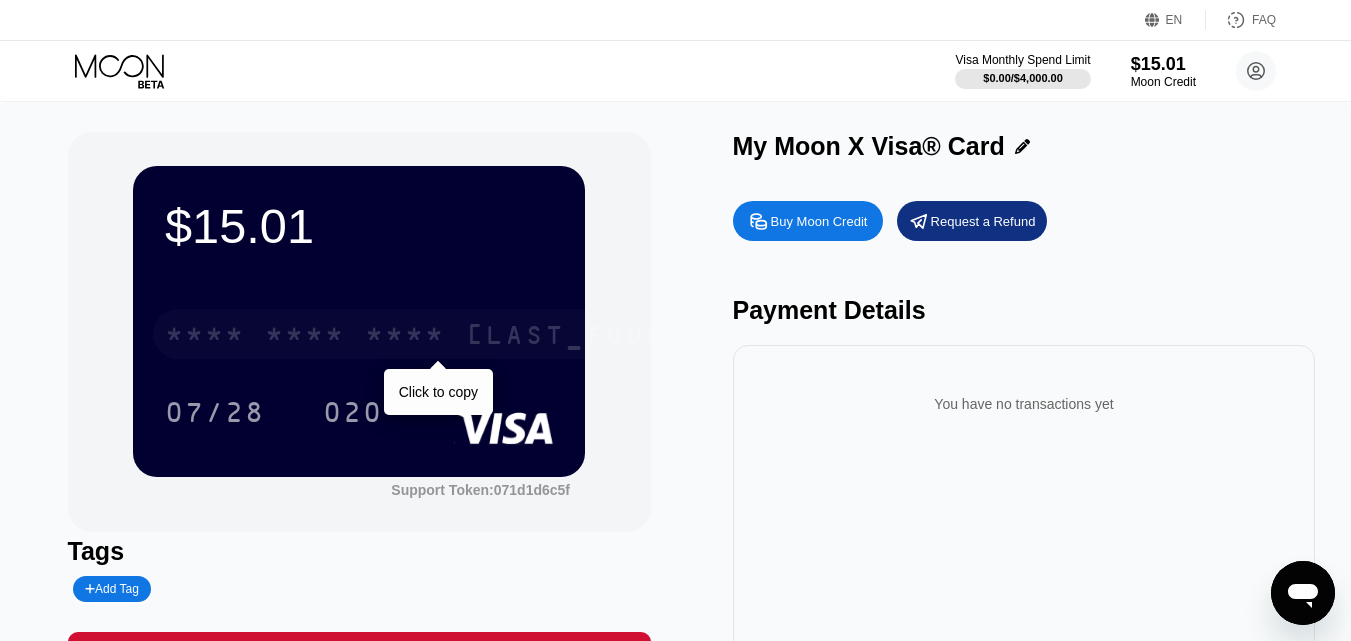 click on "* * * *" at bounding box center (405, 337) 